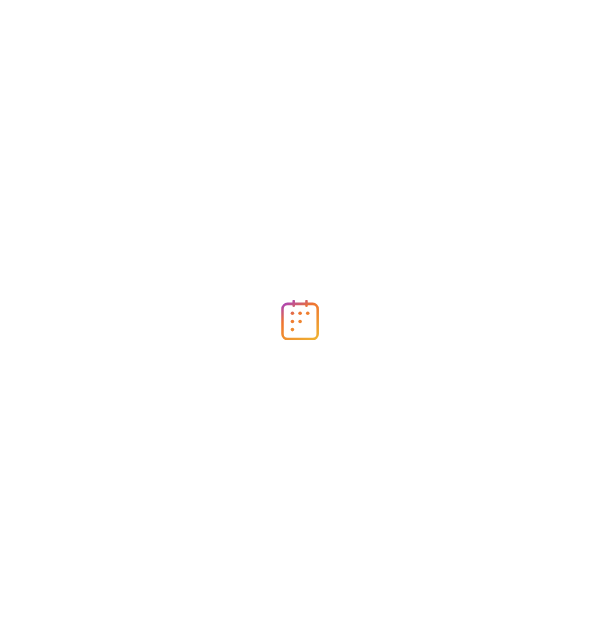 scroll, scrollTop: 0, scrollLeft: 0, axis: both 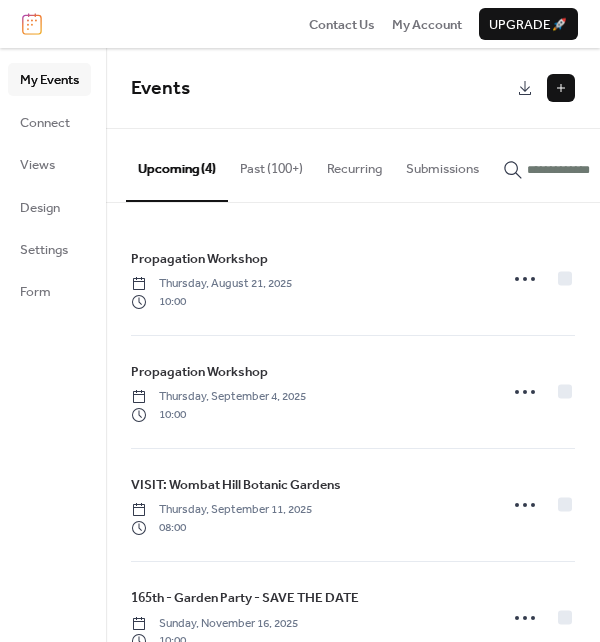 click at bounding box center (561, 88) 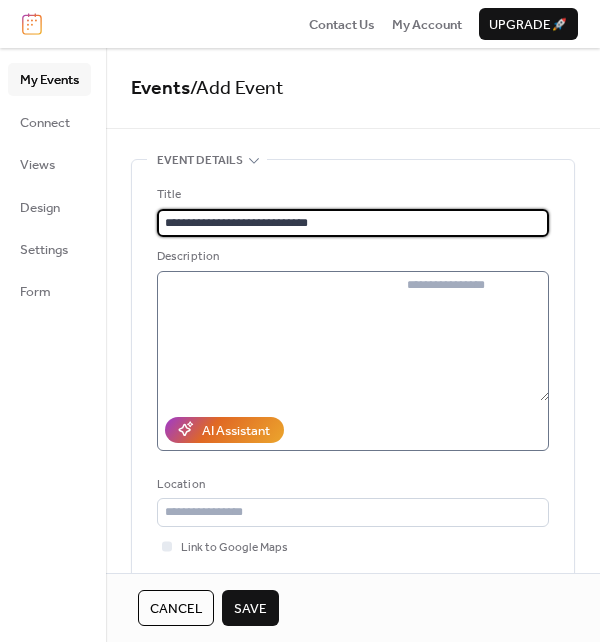 type on "**********" 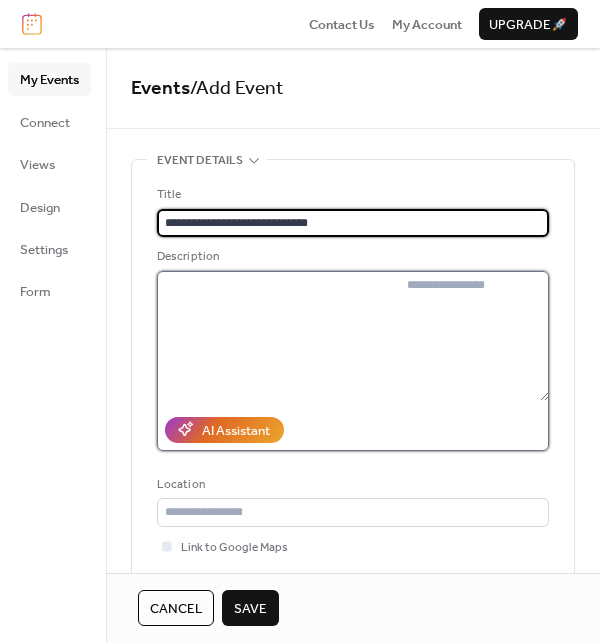 click at bounding box center [474, 336] 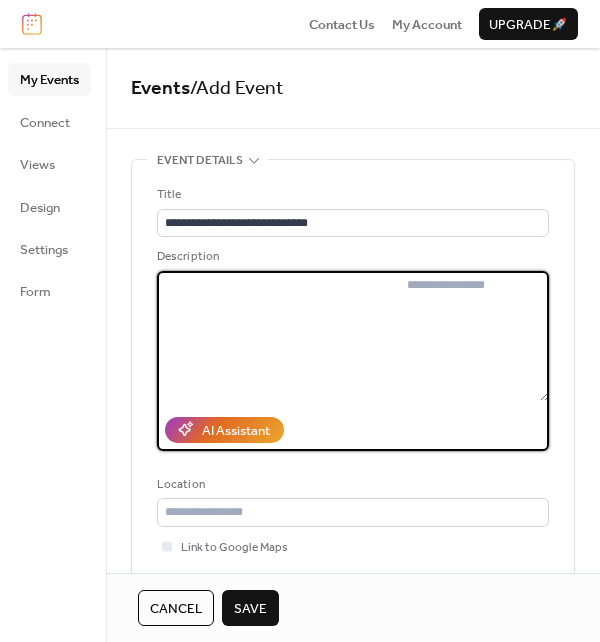 paste on "**********" 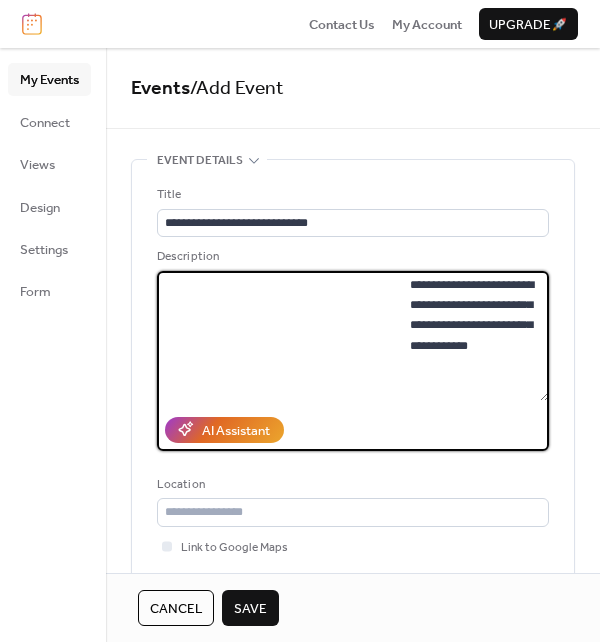 click on "**********" at bounding box center (475, 336) 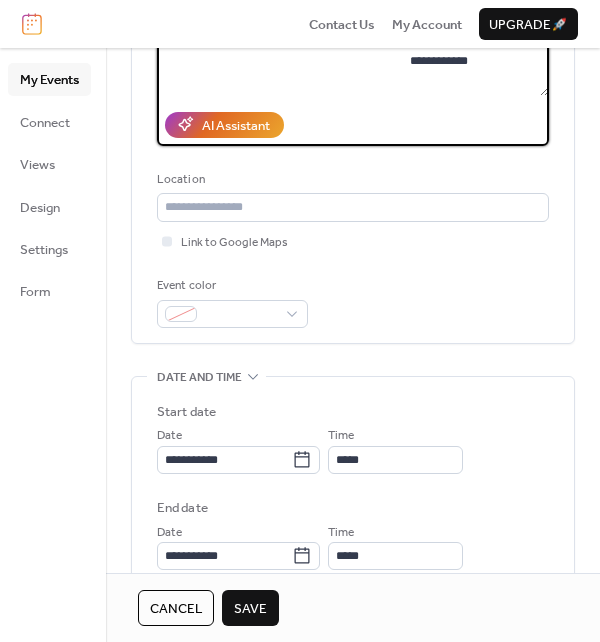scroll, scrollTop: 400, scrollLeft: 0, axis: vertical 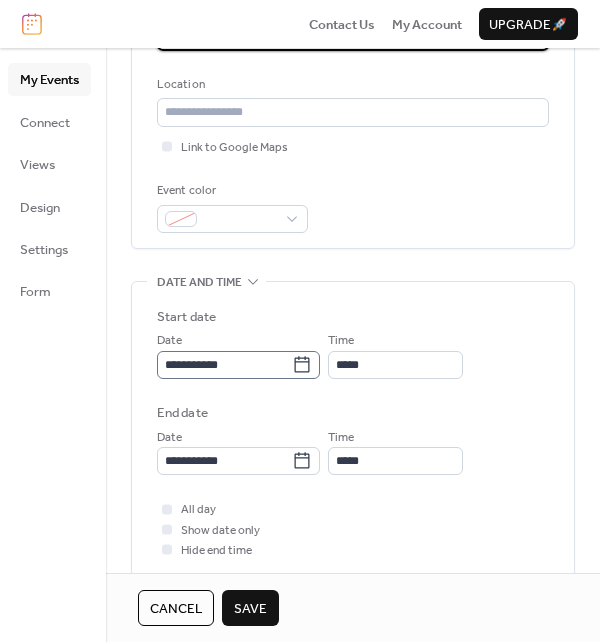 type on "**********" 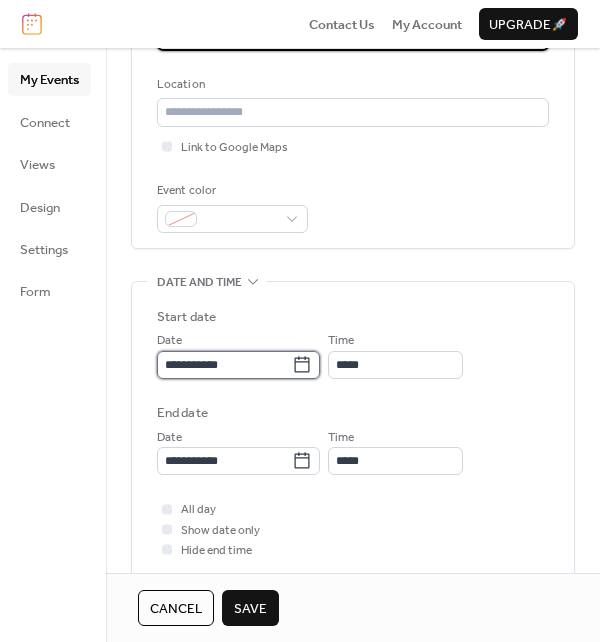 click on "**********" at bounding box center [224, 365] 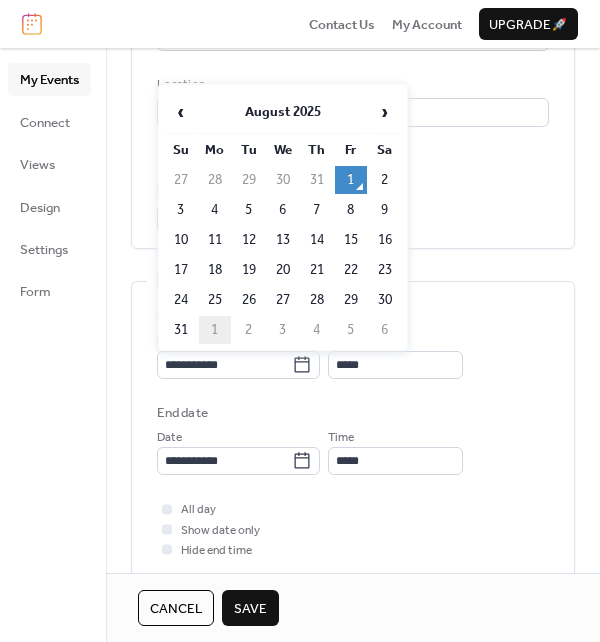 click on "1" at bounding box center (215, 330) 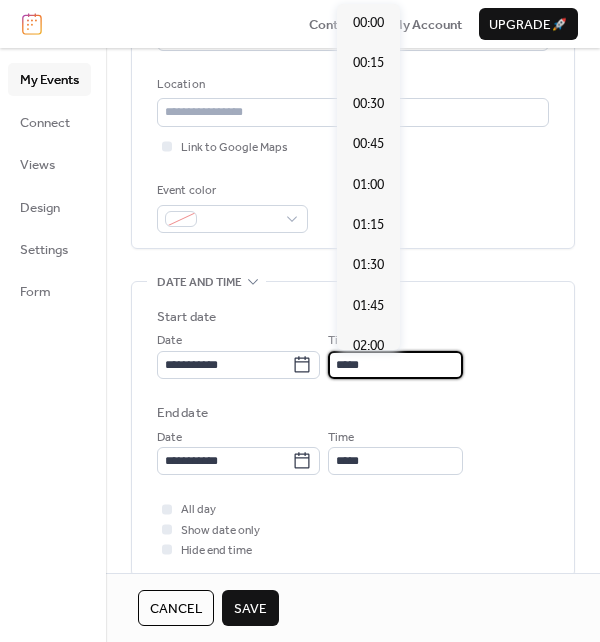 click on "*****" at bounding box center (395, 365) 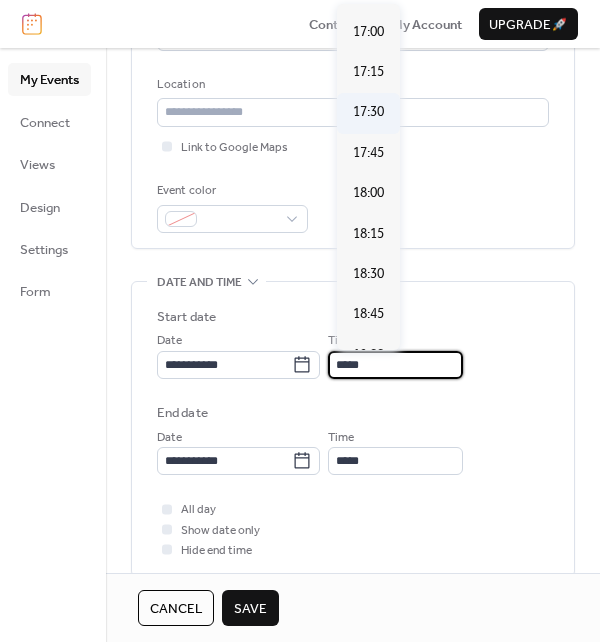 scroll, scrollTop: 2839, scrollLeft: 0, axis: vertical 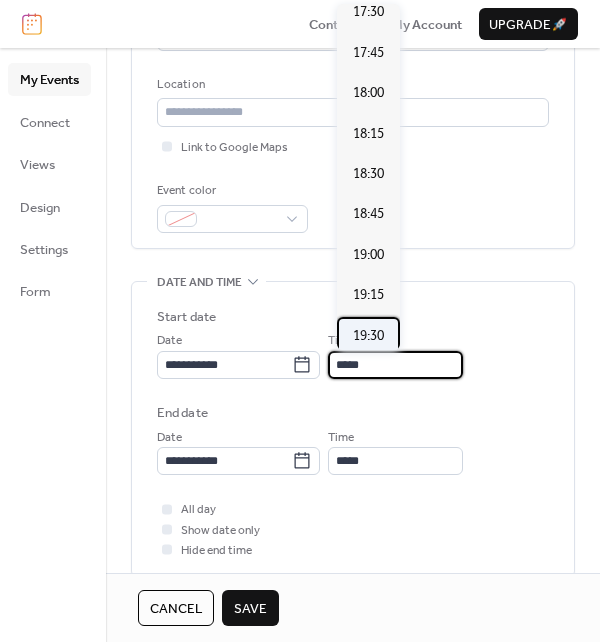 click on "19:30" at bounding box center [368, 336] 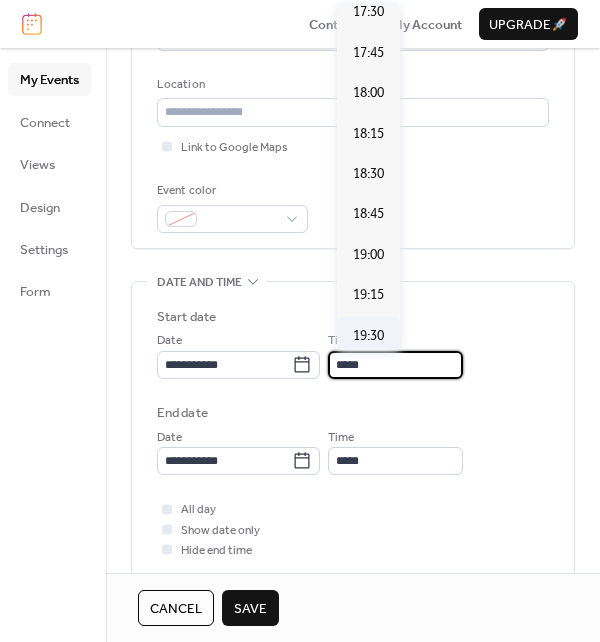 type on "*****" 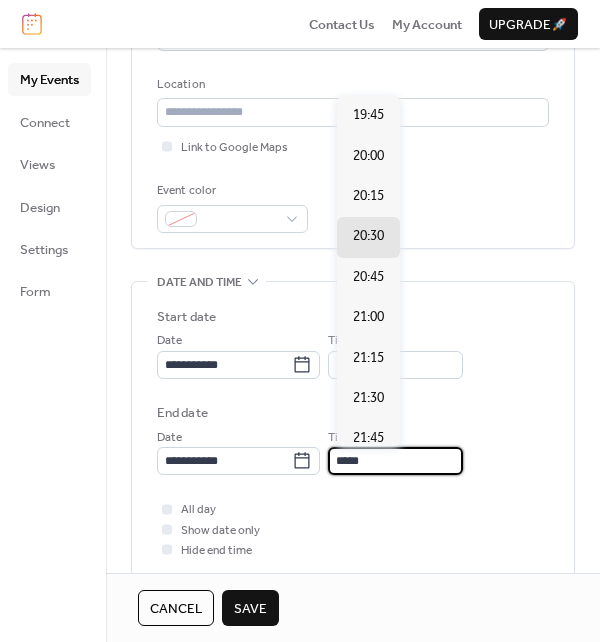 click on "*****" at bounding box center [395, 461] 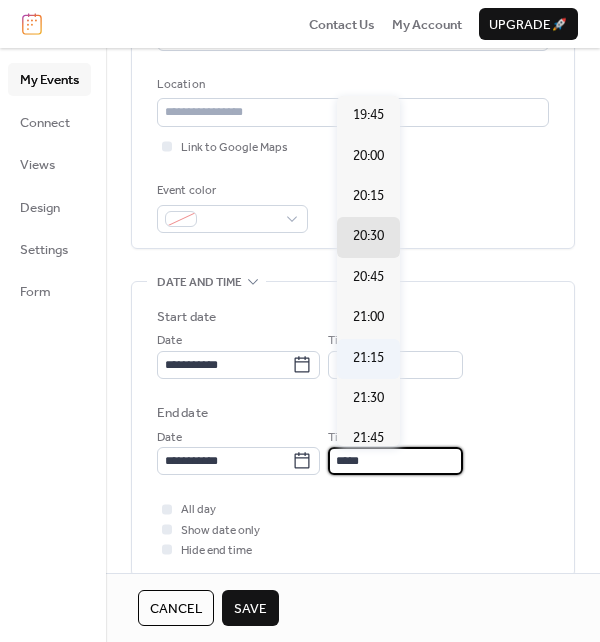 scroll, scrollTop: 100, scrollLeft: 0, axis: vertical 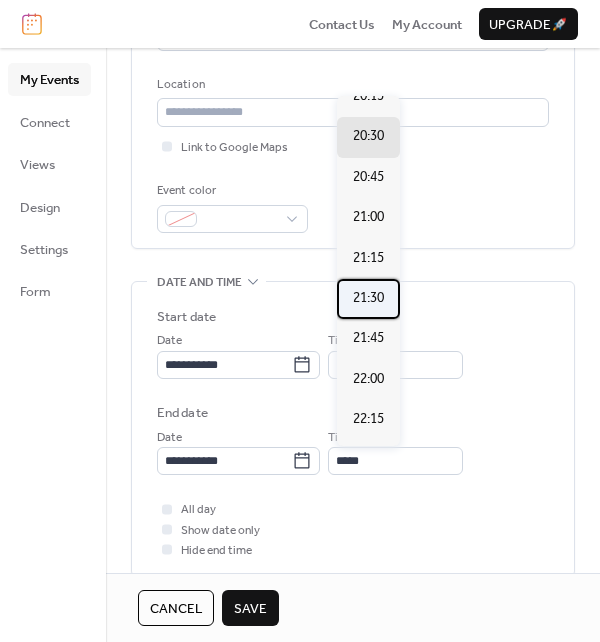 click on "21:30" at bounding box center [368, 298] 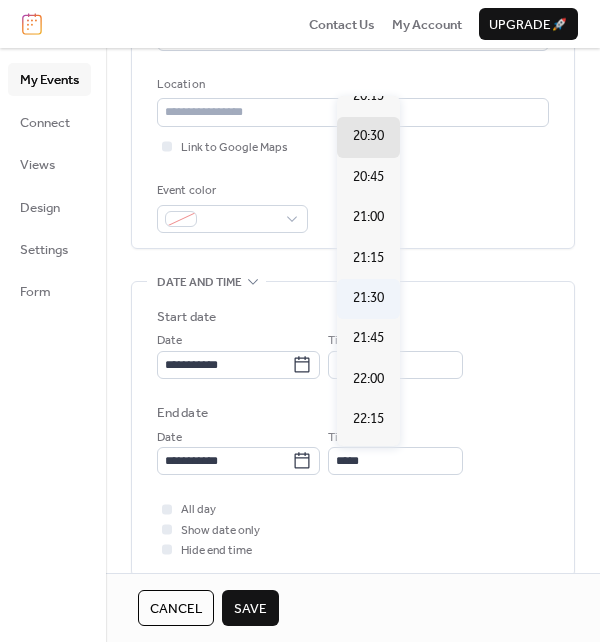 type on "*****" 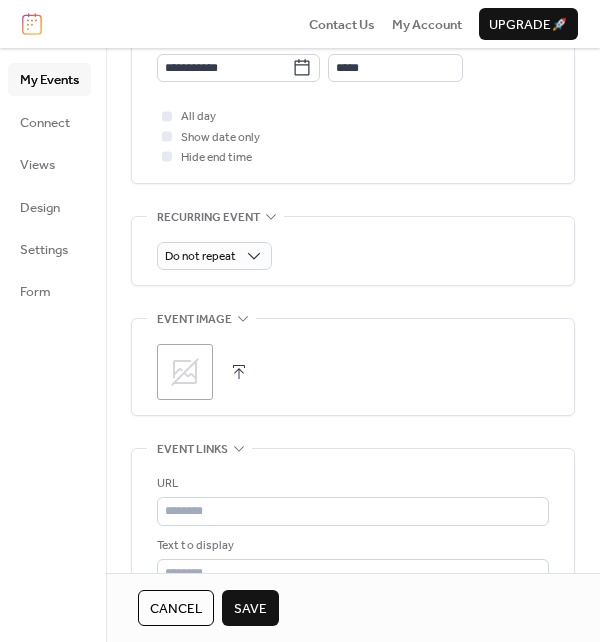 scroll, scrollTop: 800, scrollLeft: 0, axis: vertical 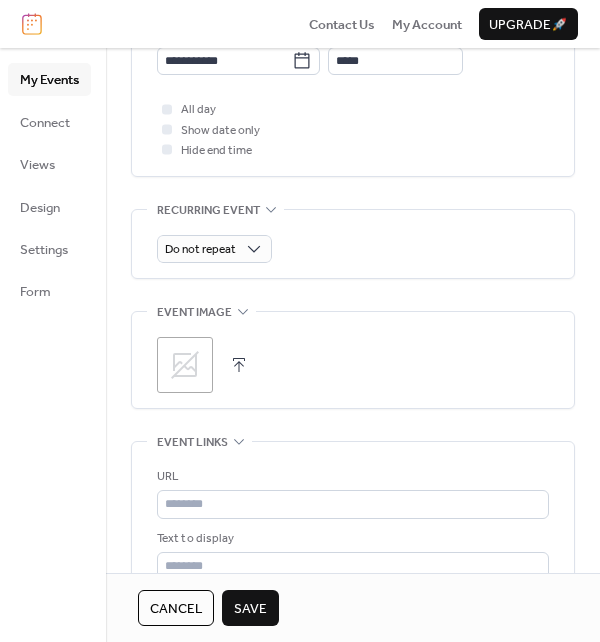 click 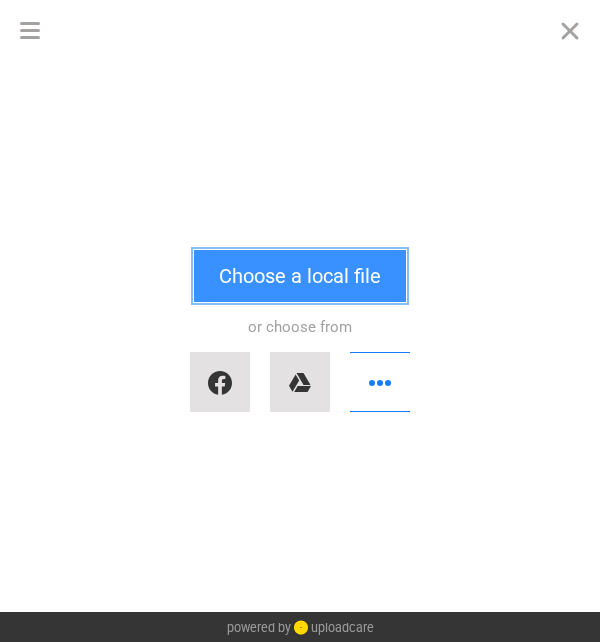 click on "Choose a local file" at bounding box center [300, 276] 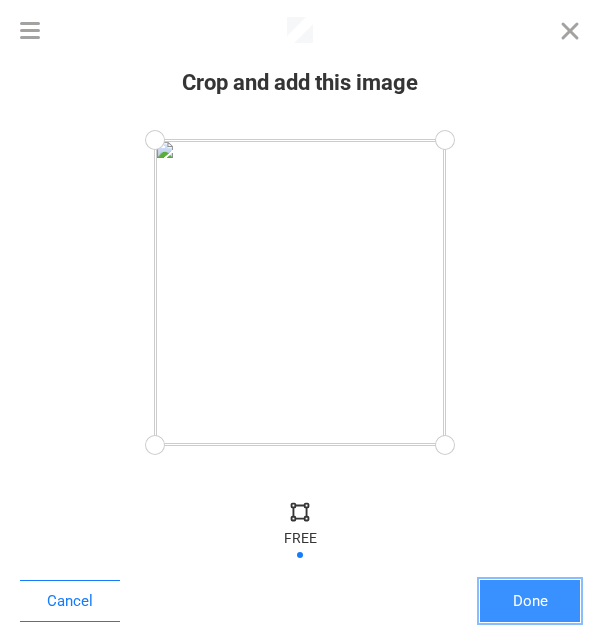 click on "Done" at bounding box center [530, 601] 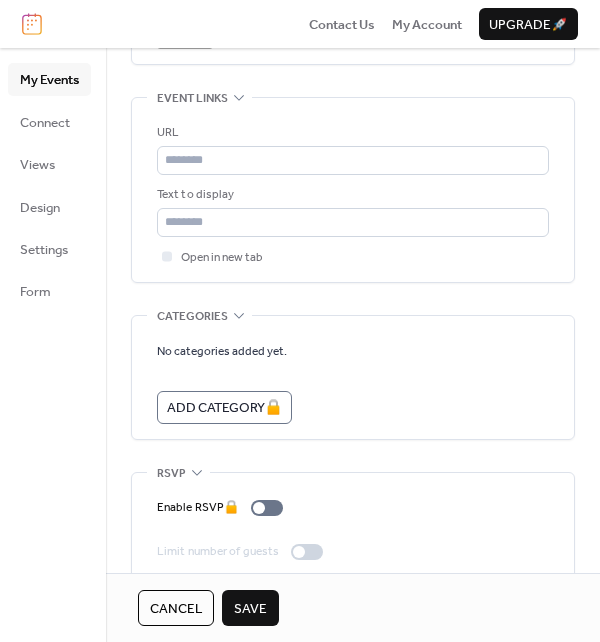 scroll, scrollTop: 1167, scrollLeft: 0, axis: vertical 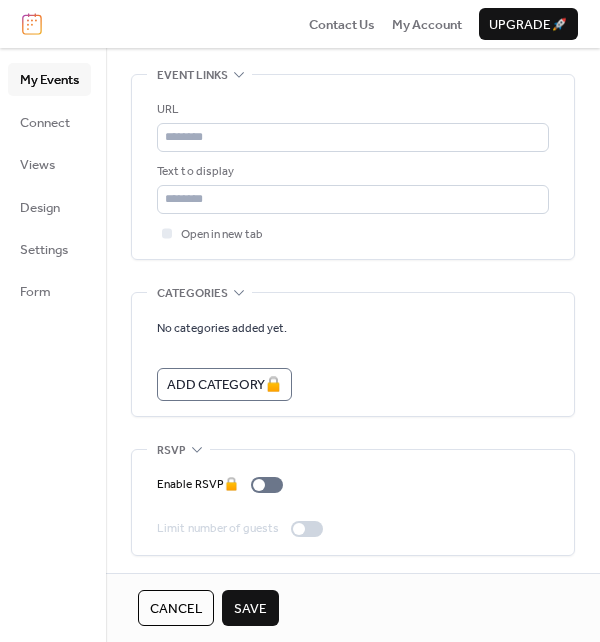 click on "Save" at bounding box center (250, 609) 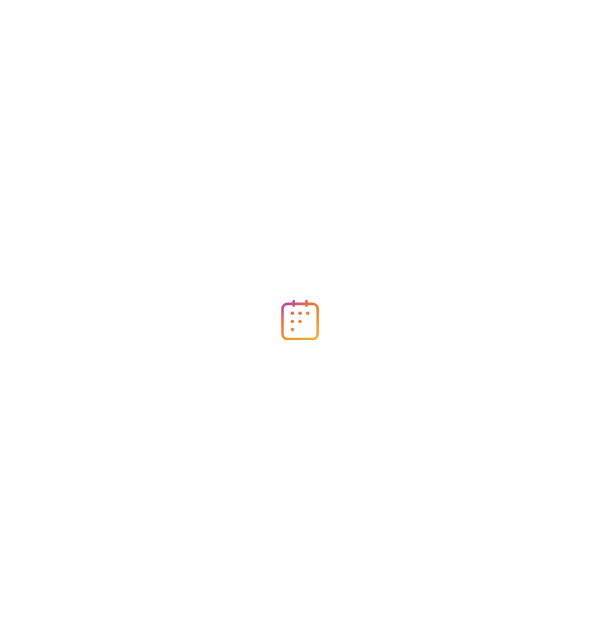 scroll, scrollTop: 0, scrollLeft: 0, axis: both 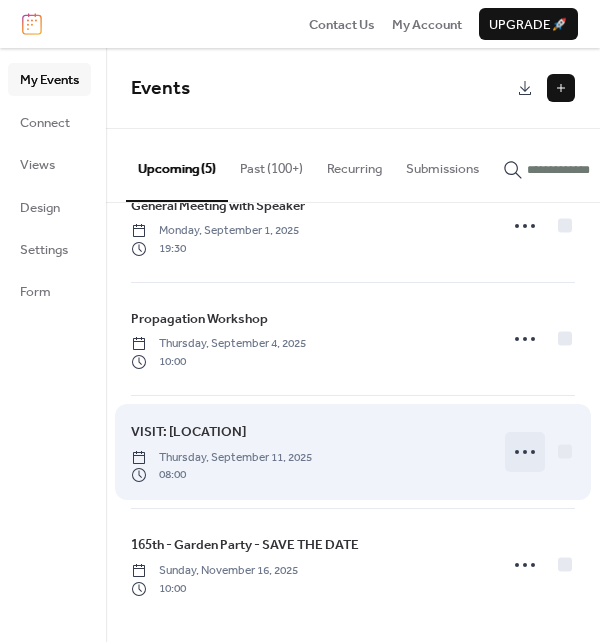click 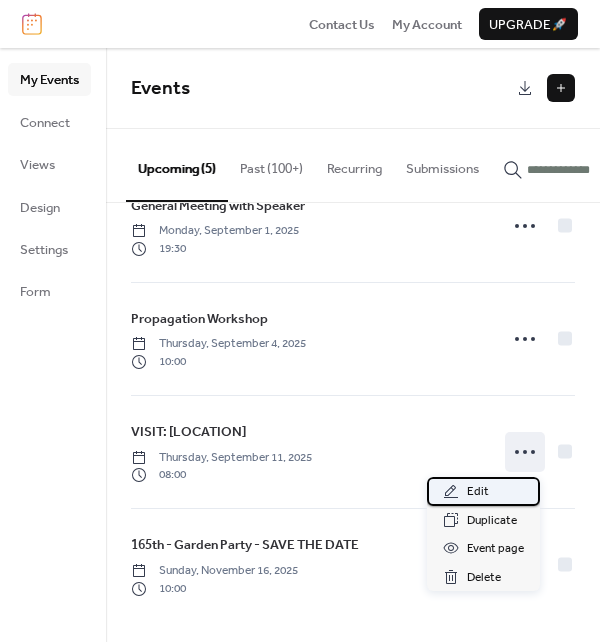 click on "Edit" at bounding box center [478, 492] 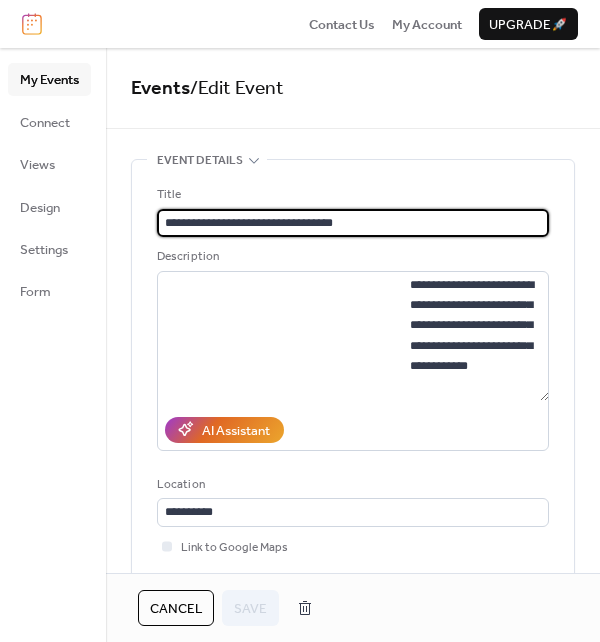 click on "**********" at bounding box center (353, 223) 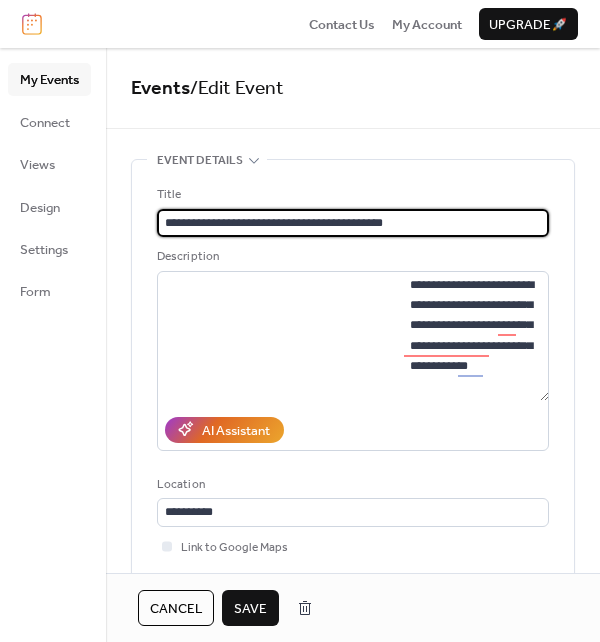 type on "**********" 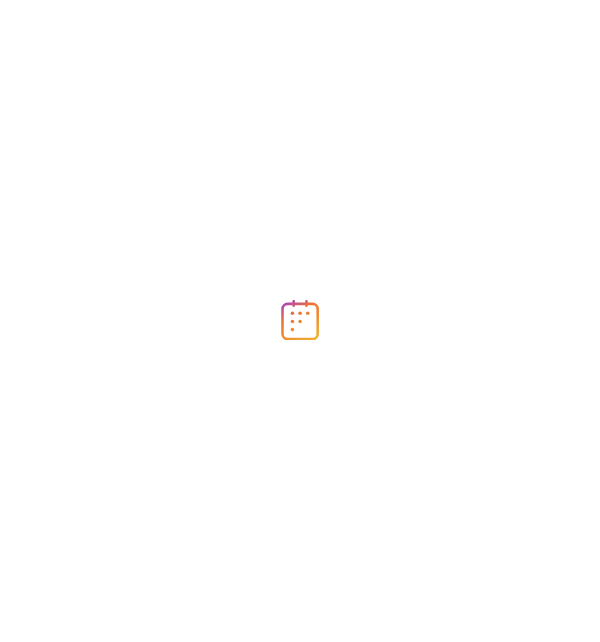 scroll, scrollTop: 0, scrollLeft: 0, axis: both 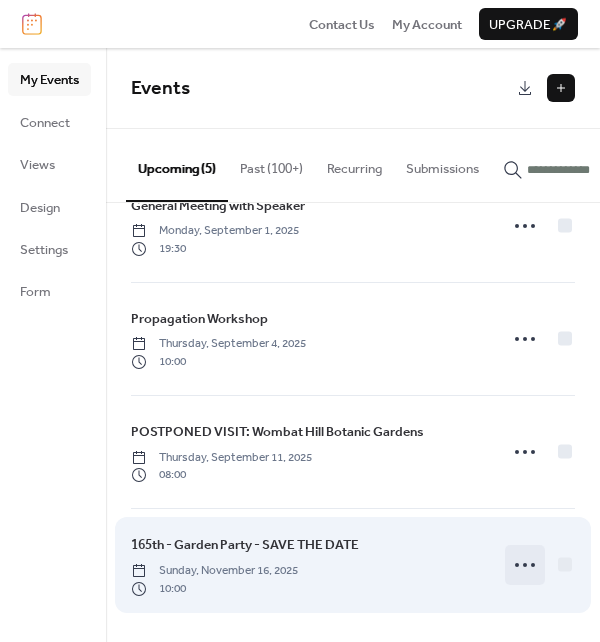 click 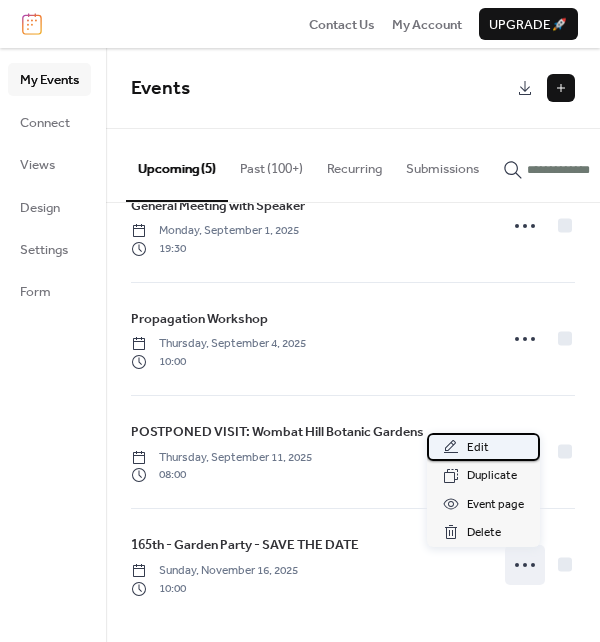 click on "Edit" at bounding box center [478, 448] 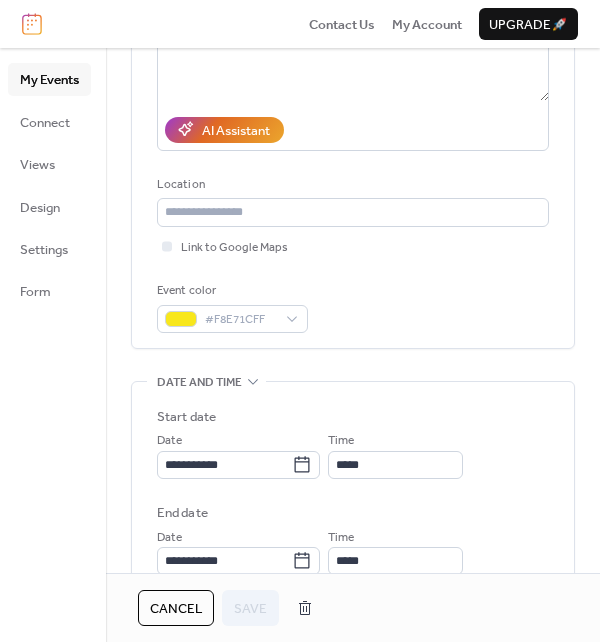 scroll, scrollTop: 700, scrollLeft: 0, axis: vertical 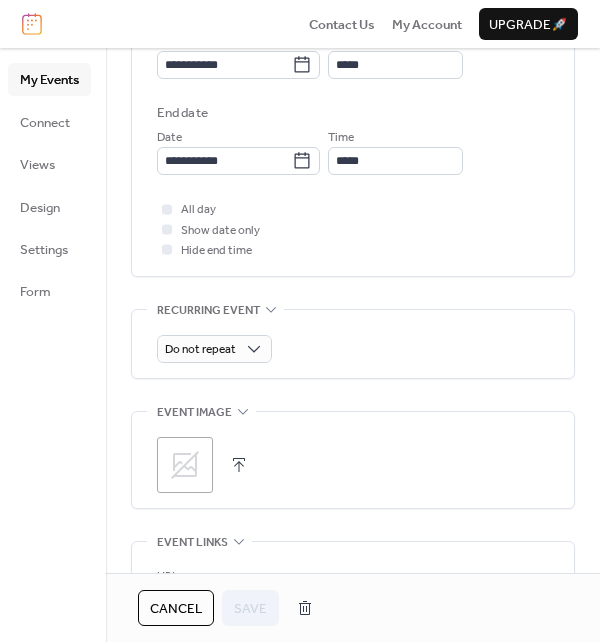 click 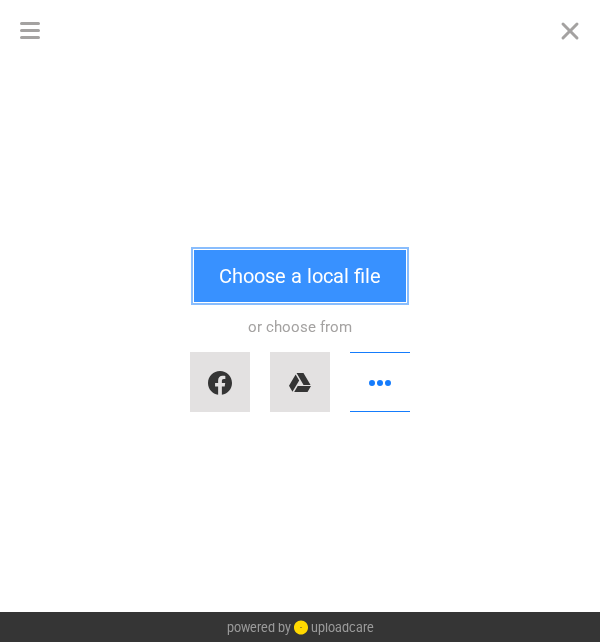 click on "Choose a local file" at bounding box center (300, 276) 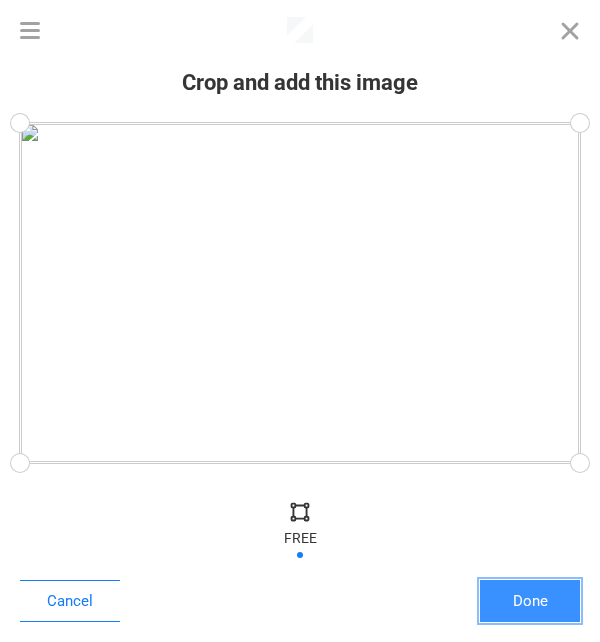 click on "Done" at bounding box center (530, 601) 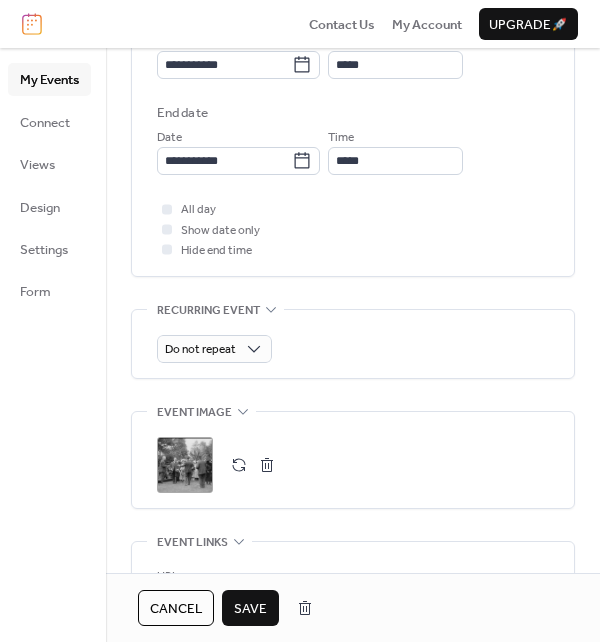 click on "Save" at bounding box center (250, 609) 